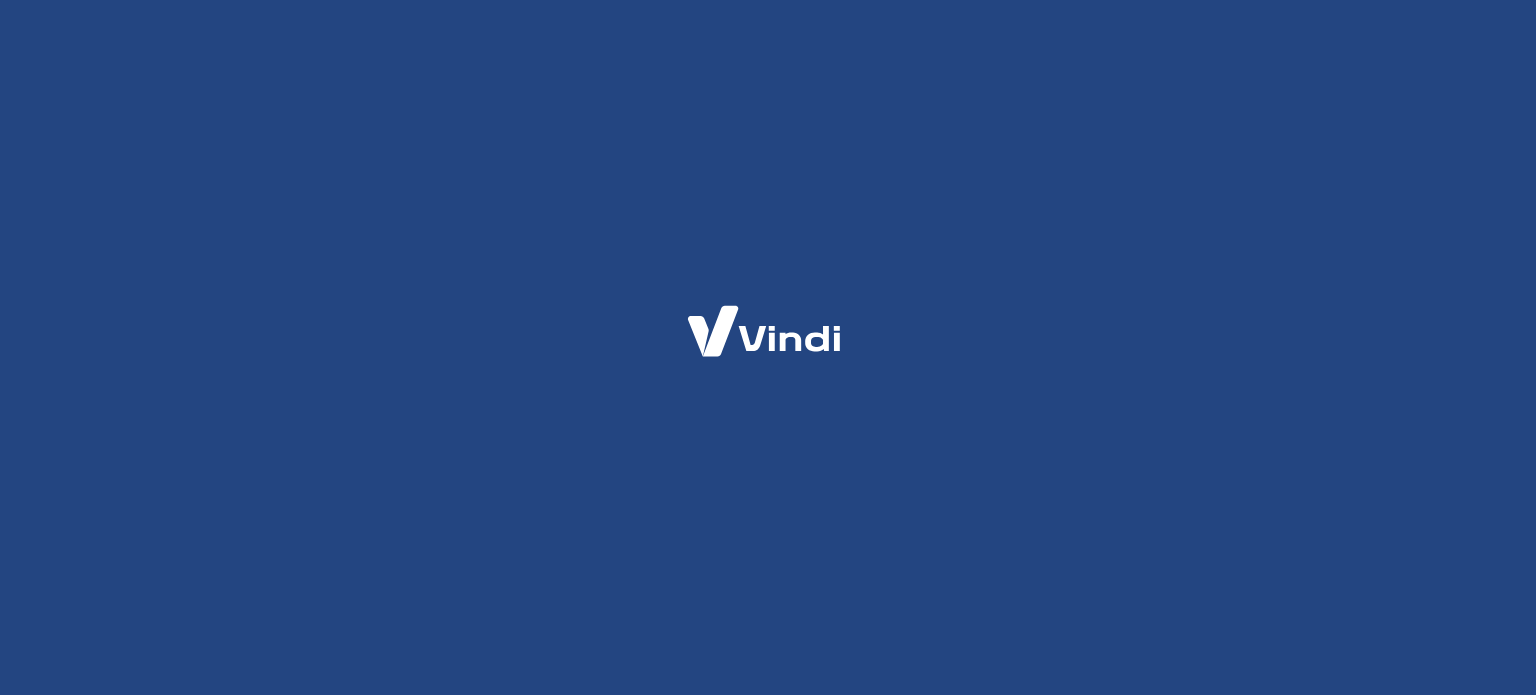 scroll, scrollTop: 0, scrollLeft: 0, axis: both 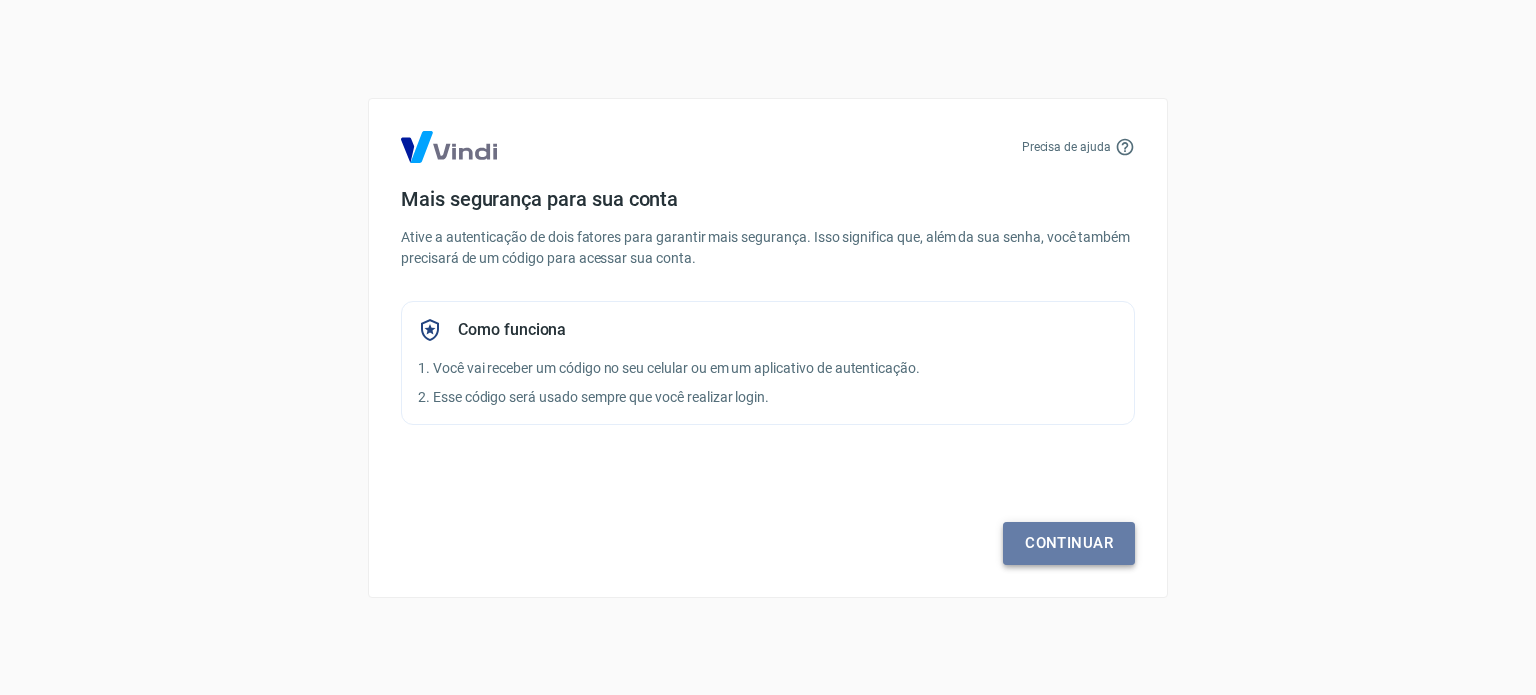 click on "Continuar" at bounding box center (1069, 543) 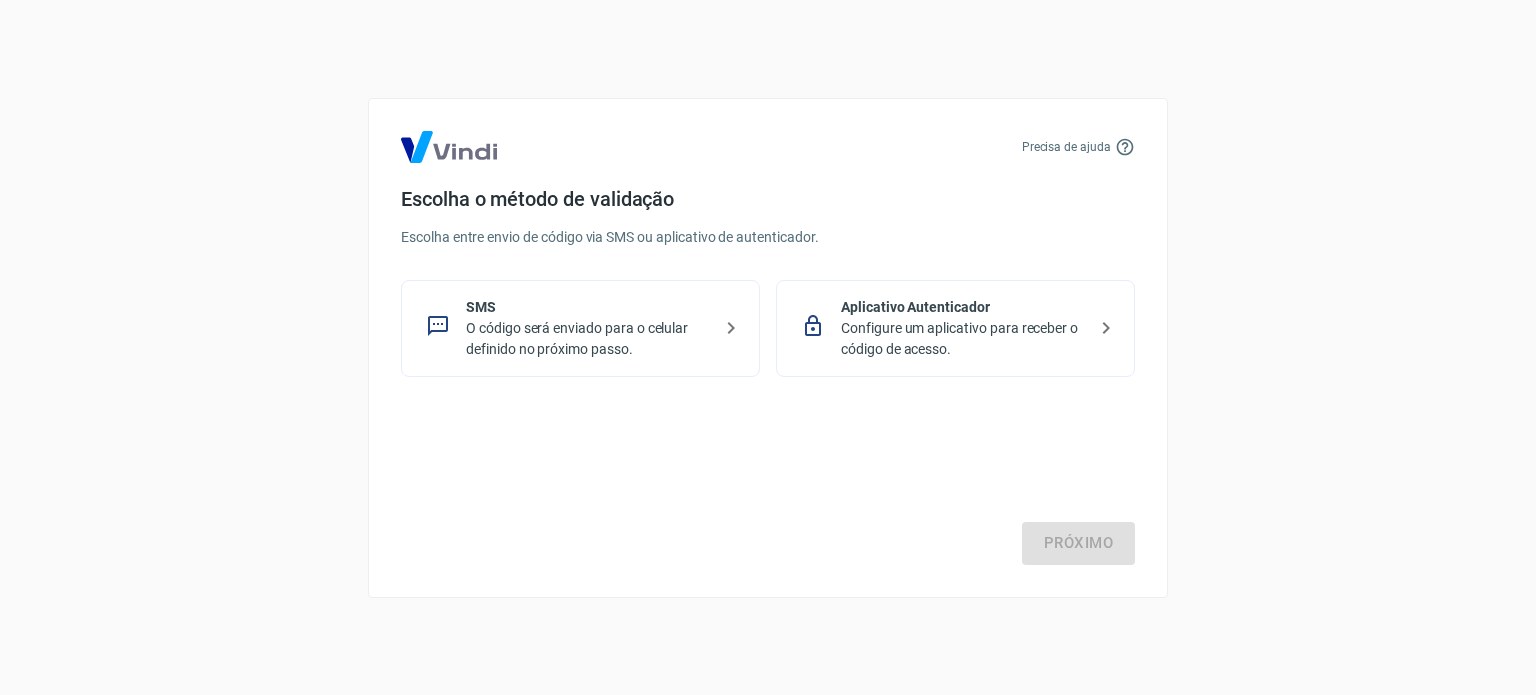 click on "Configure um aplicativo para receber o código de acesso." at bounding box center (963, 339) 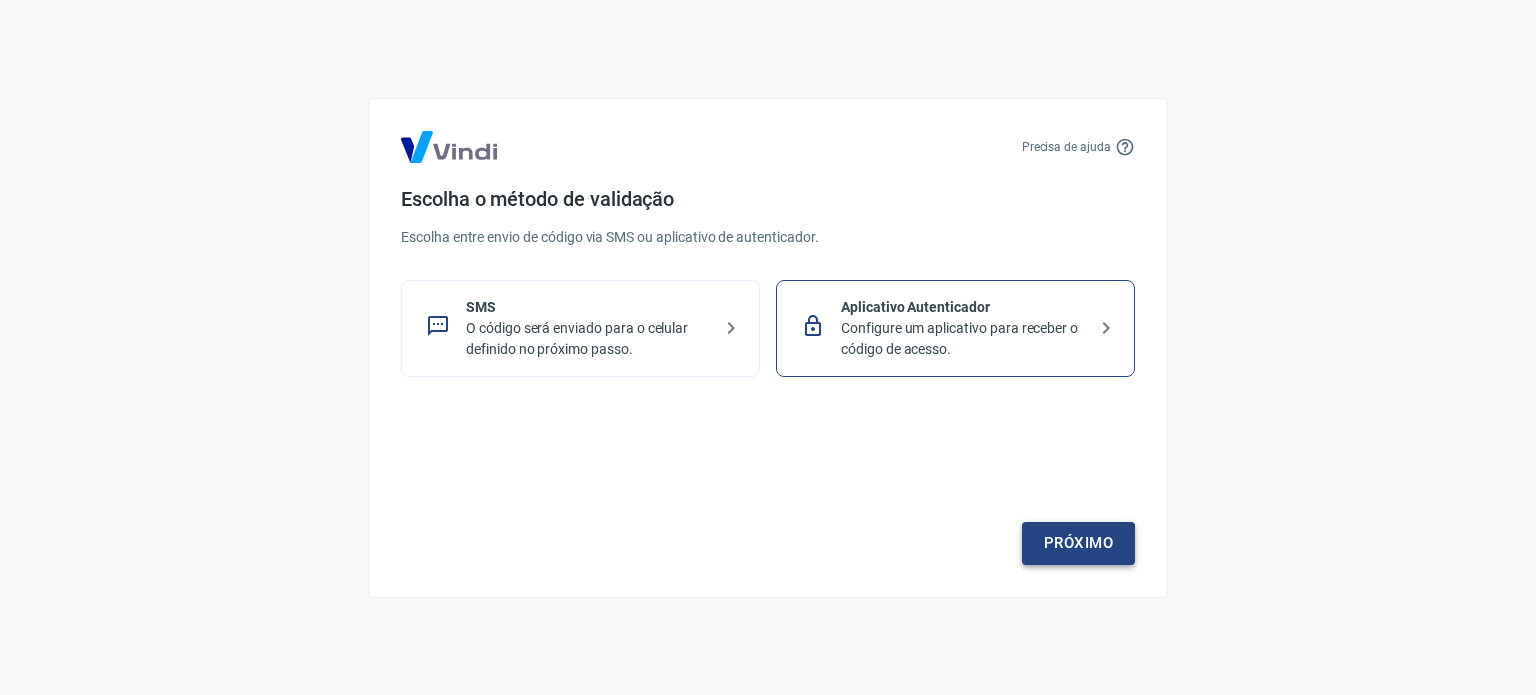 click on "Próximo" at bounding box center [1078, 543] 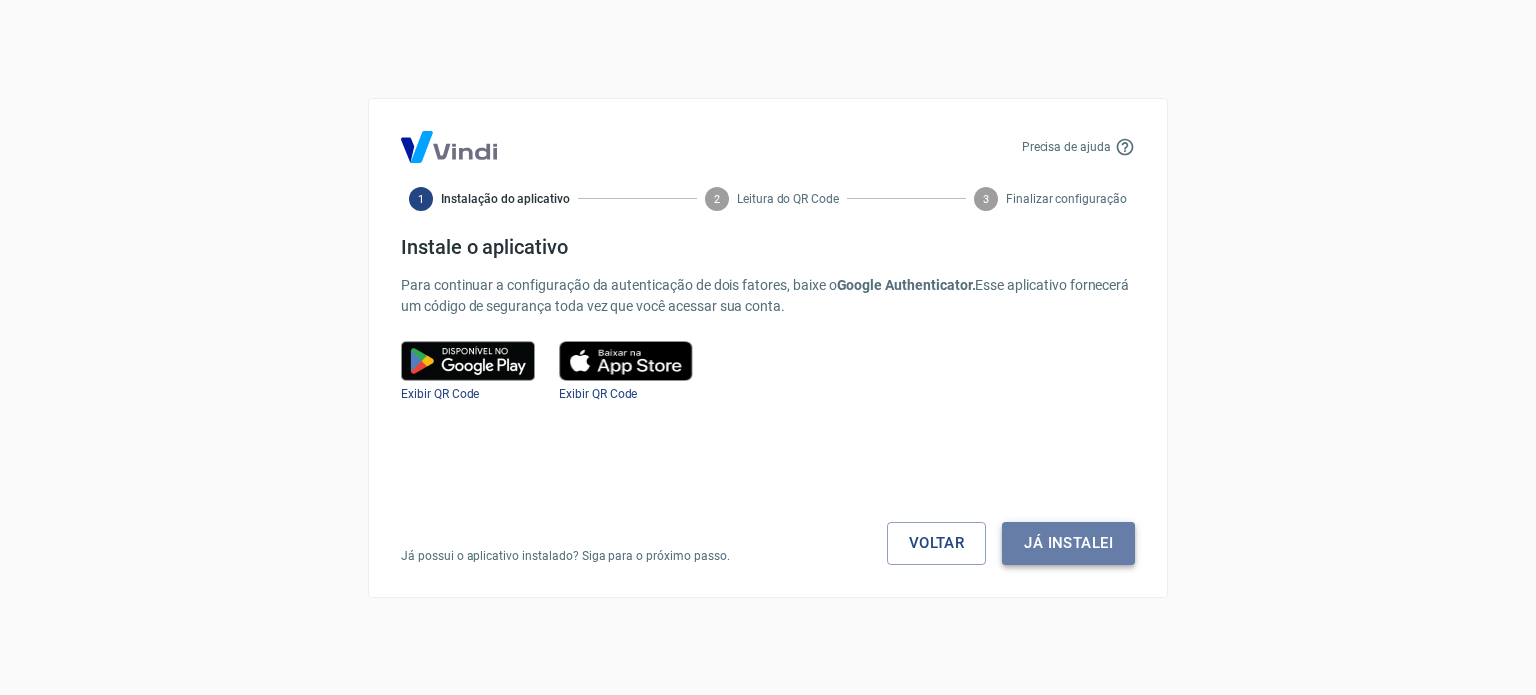 click on "Já instalei" at bounding box center (1068, 543) 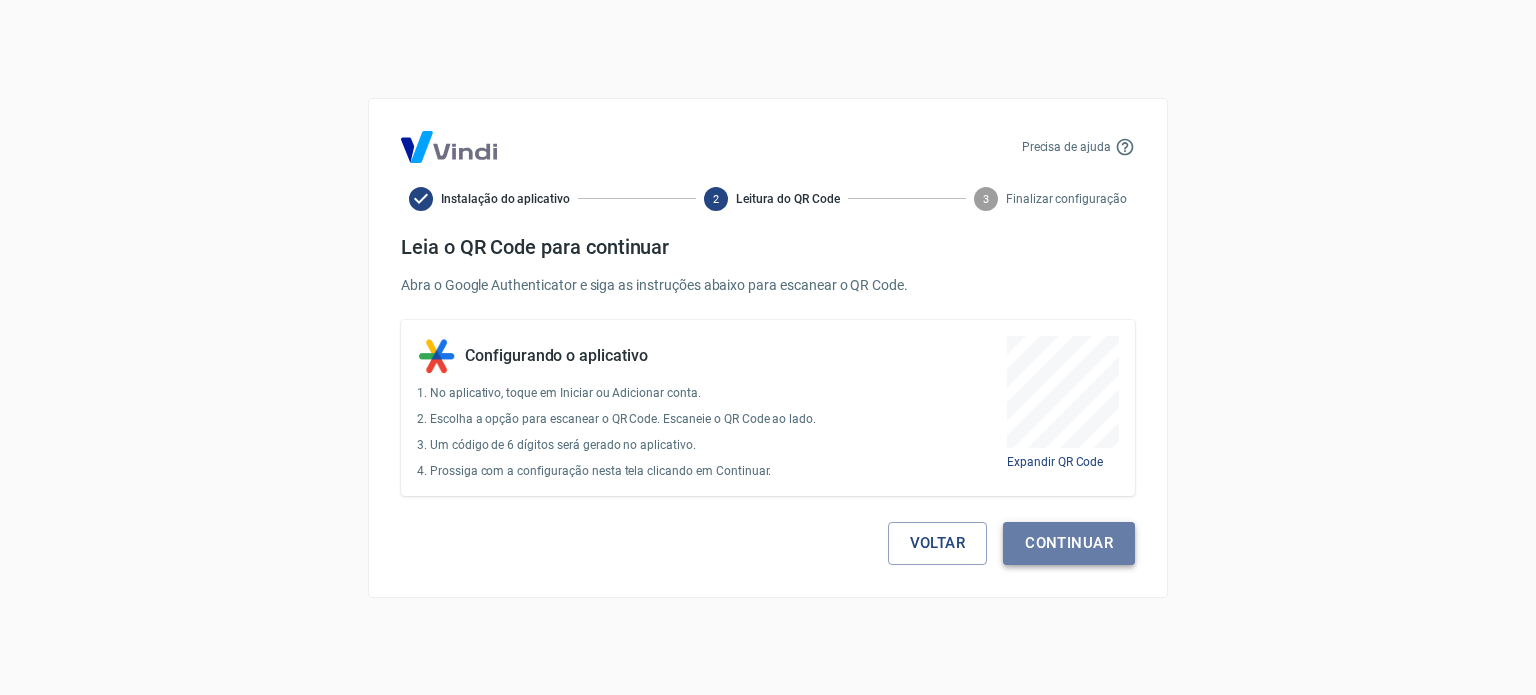 click on "Continuar" at bounding box center [1069, 543] 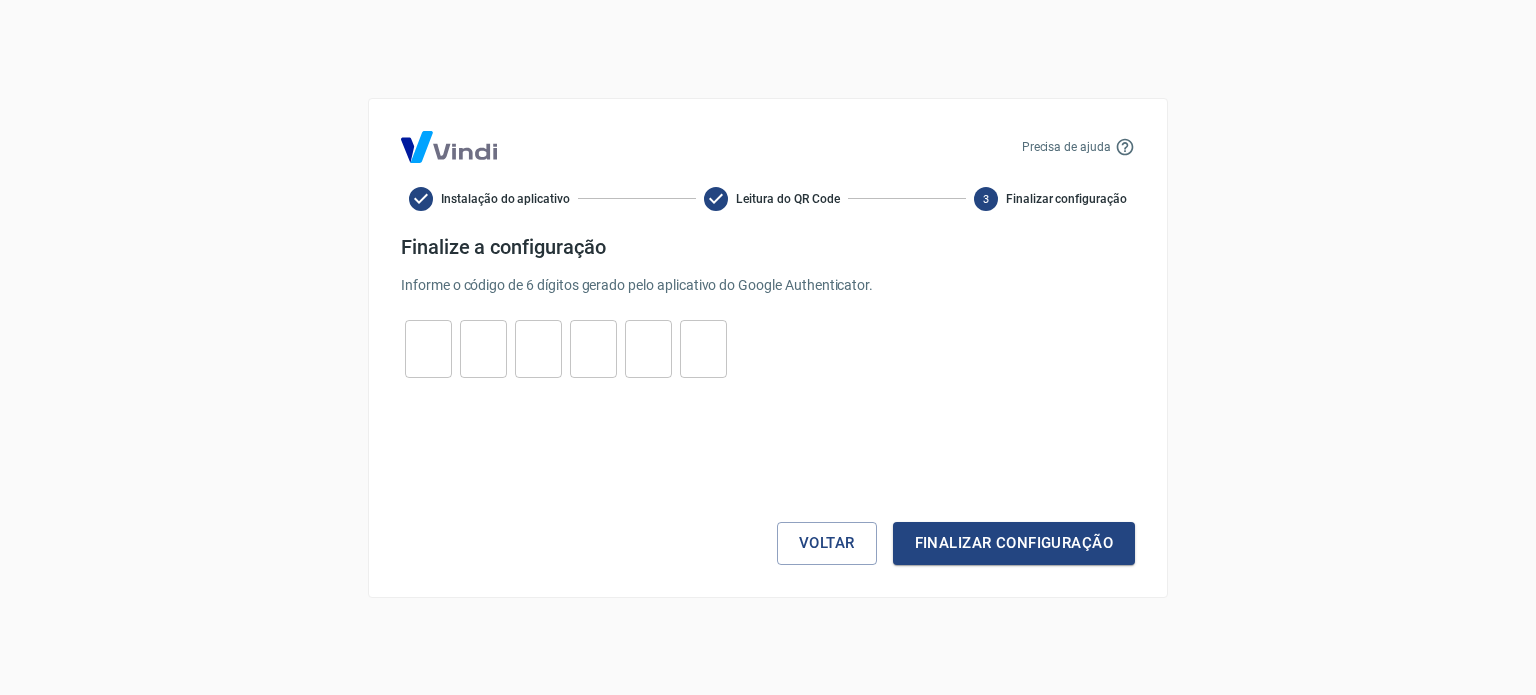 click at bounding box center (428, 348) 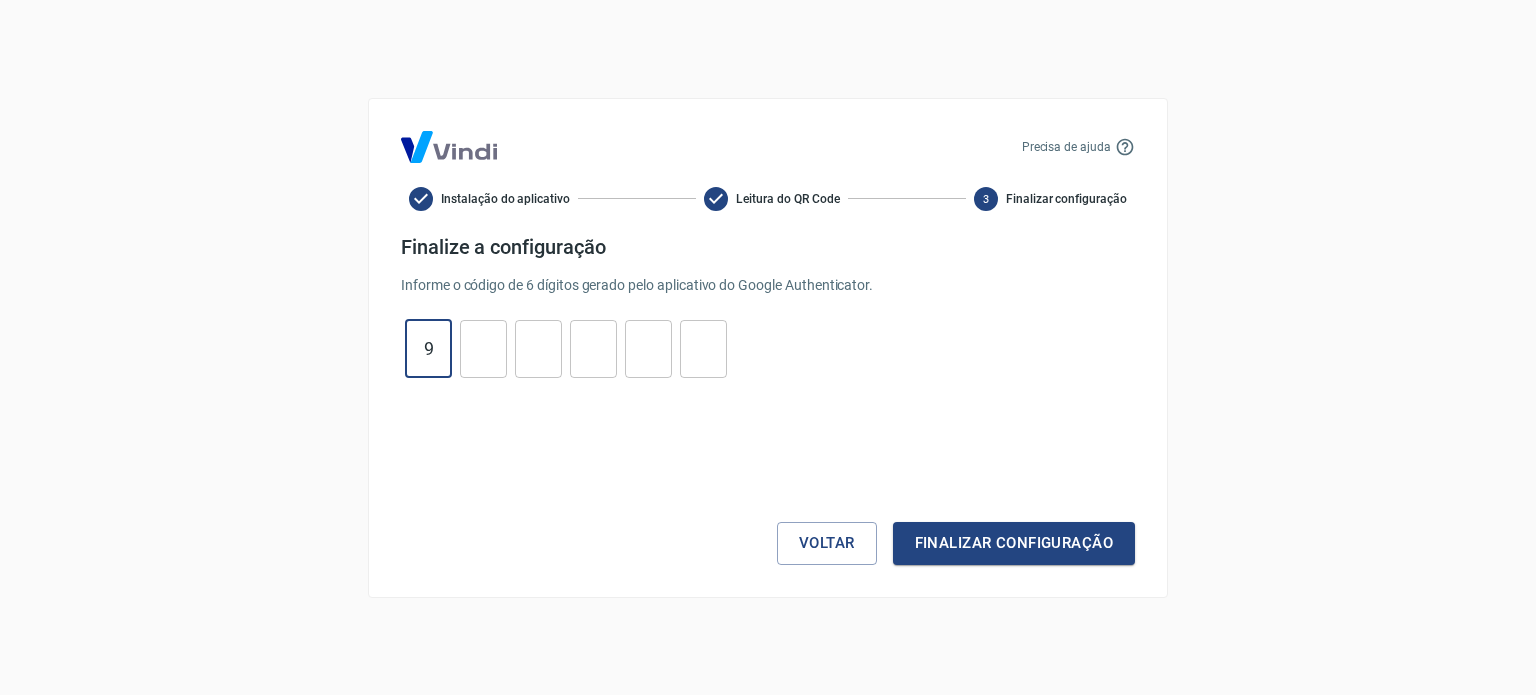 type on "9" 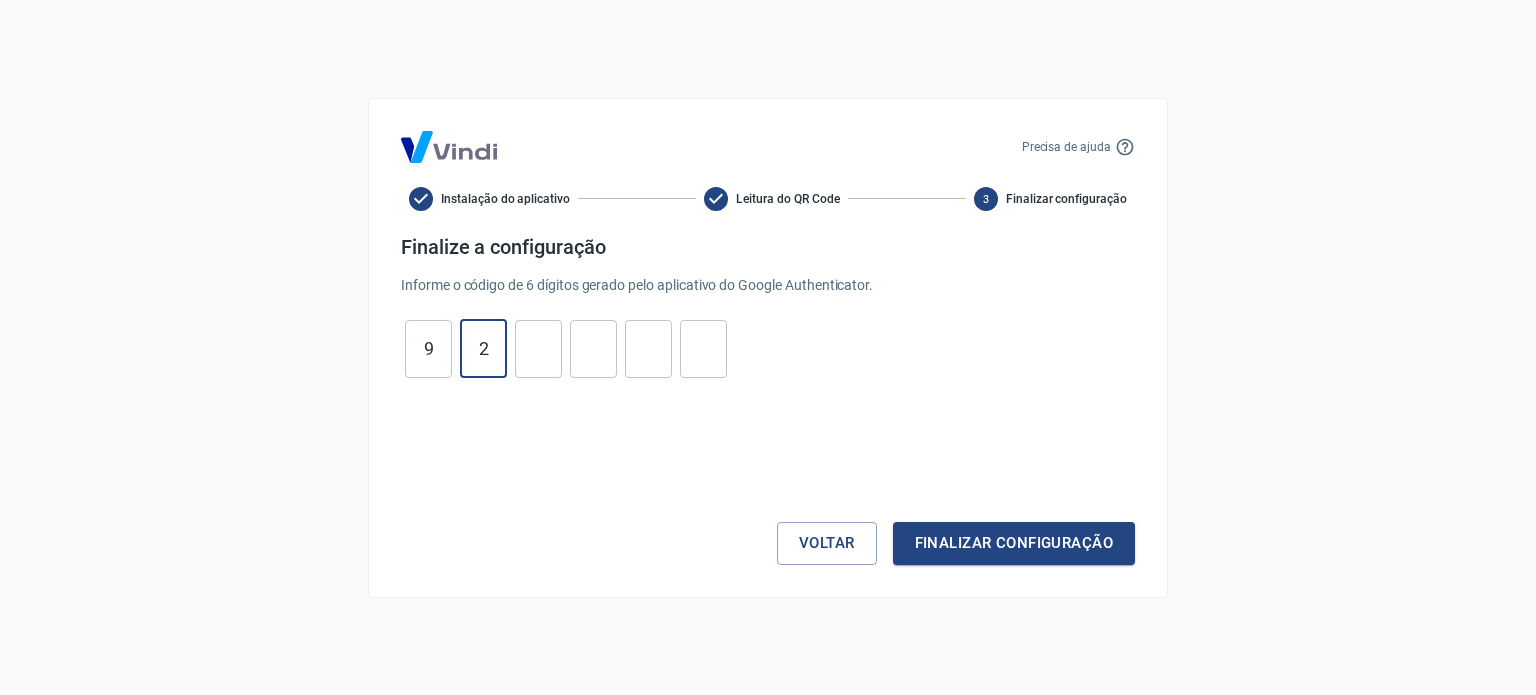 type on "2" 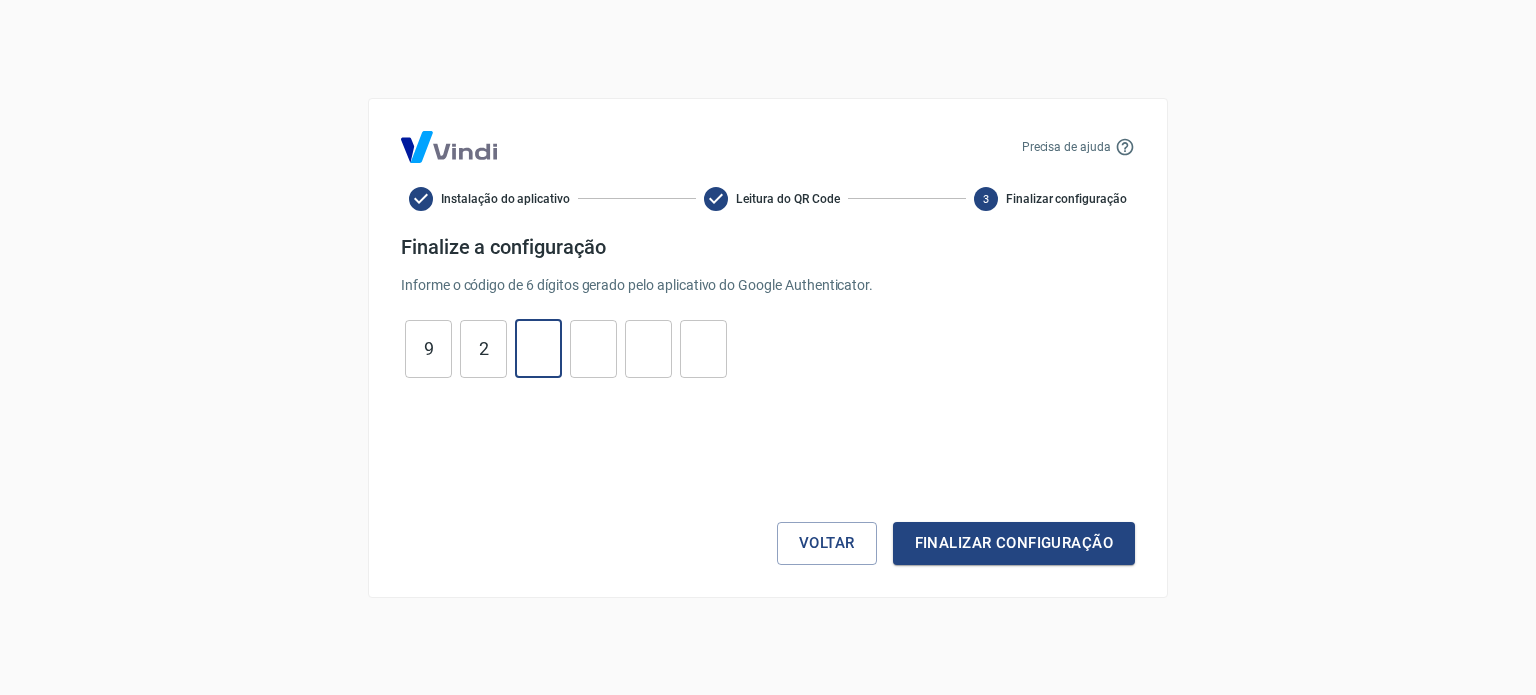 type on "3" 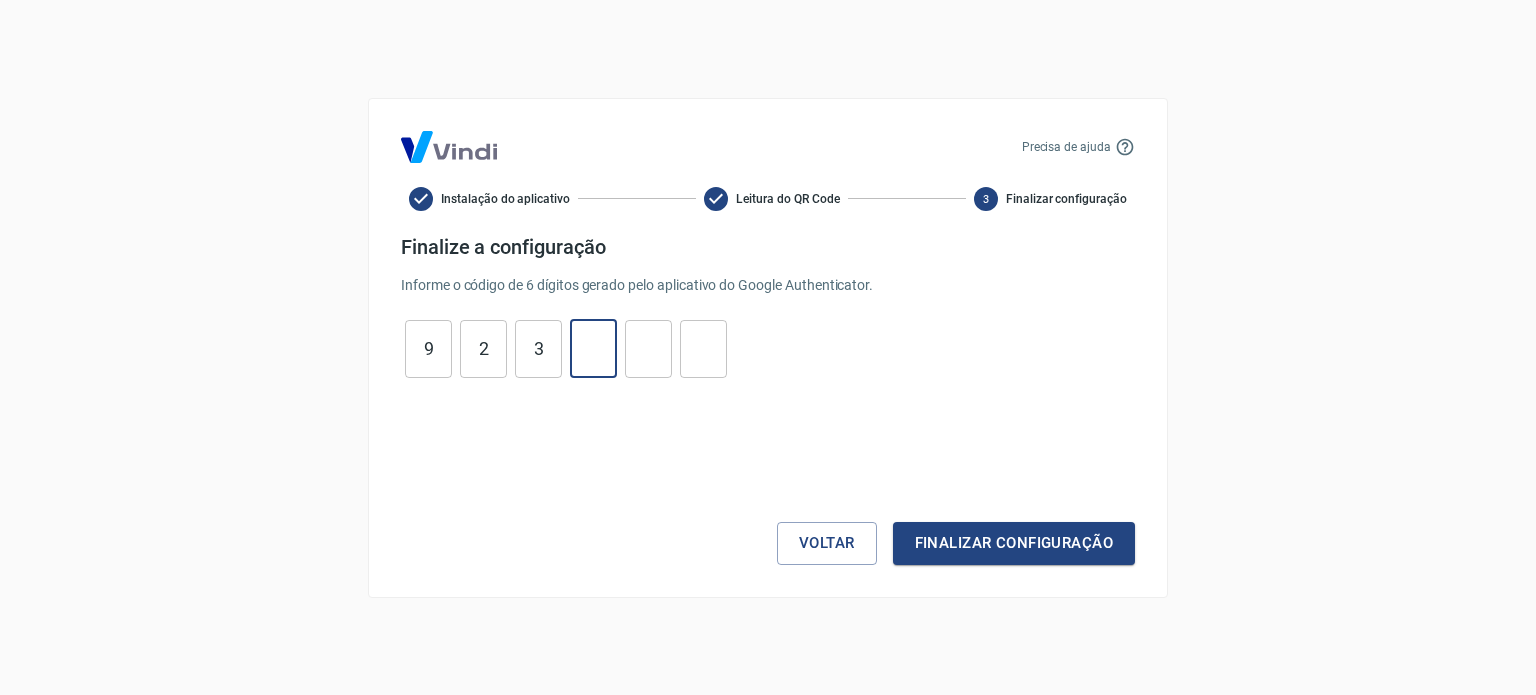type on "8" 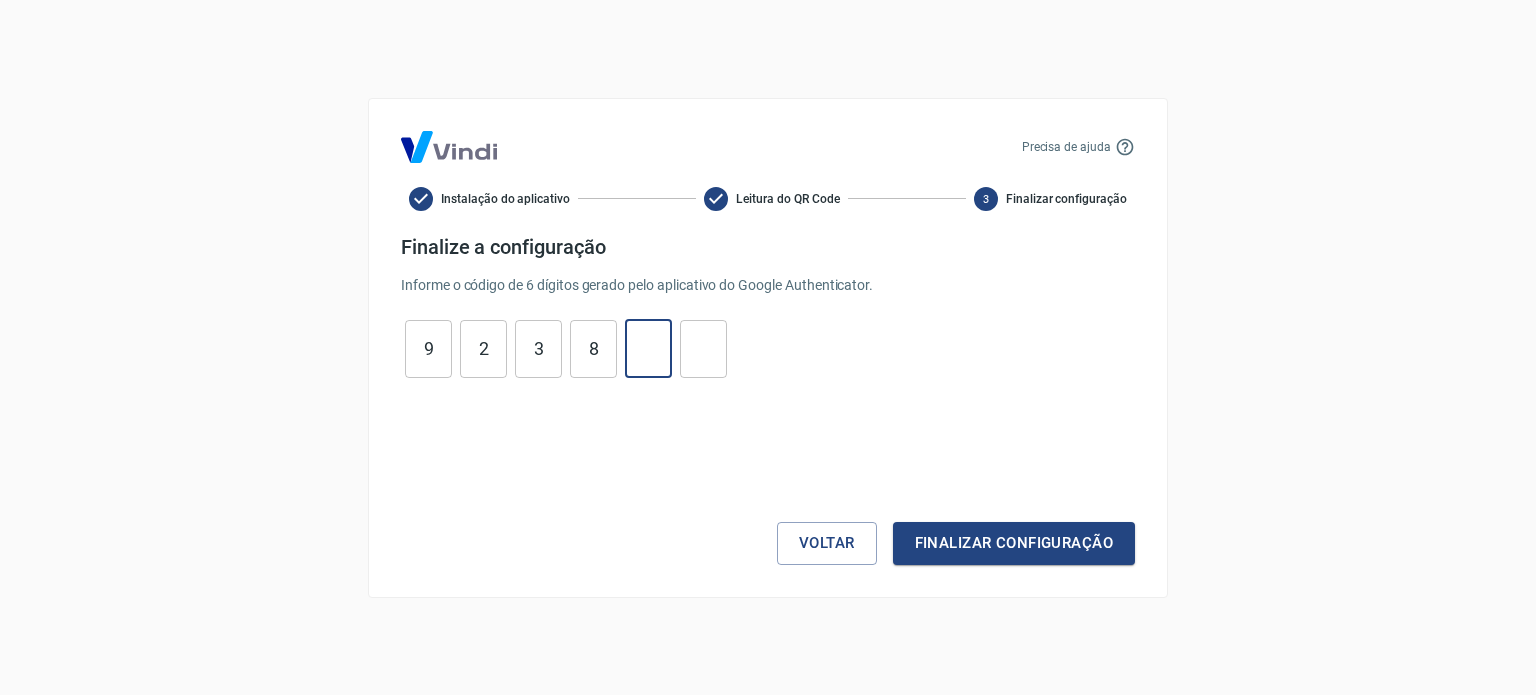 type on "9" 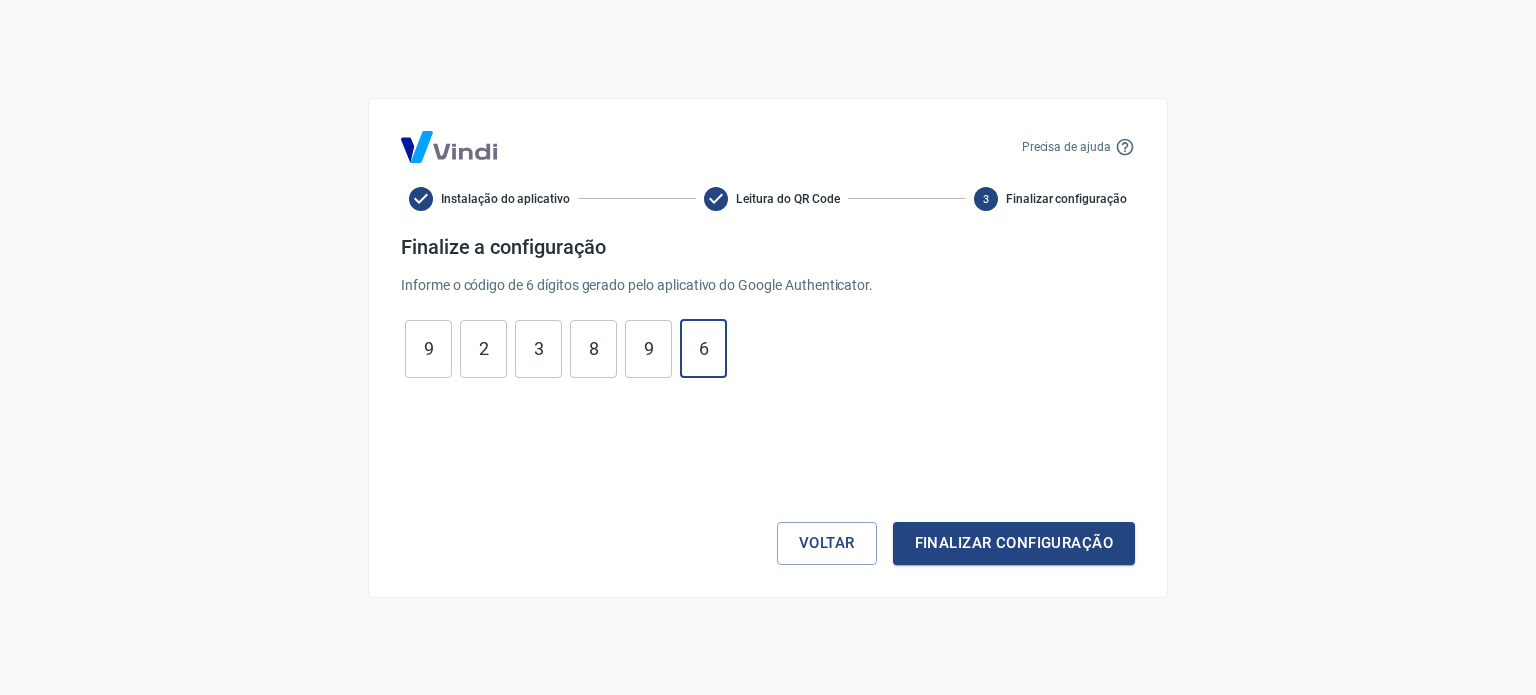 type on "6" 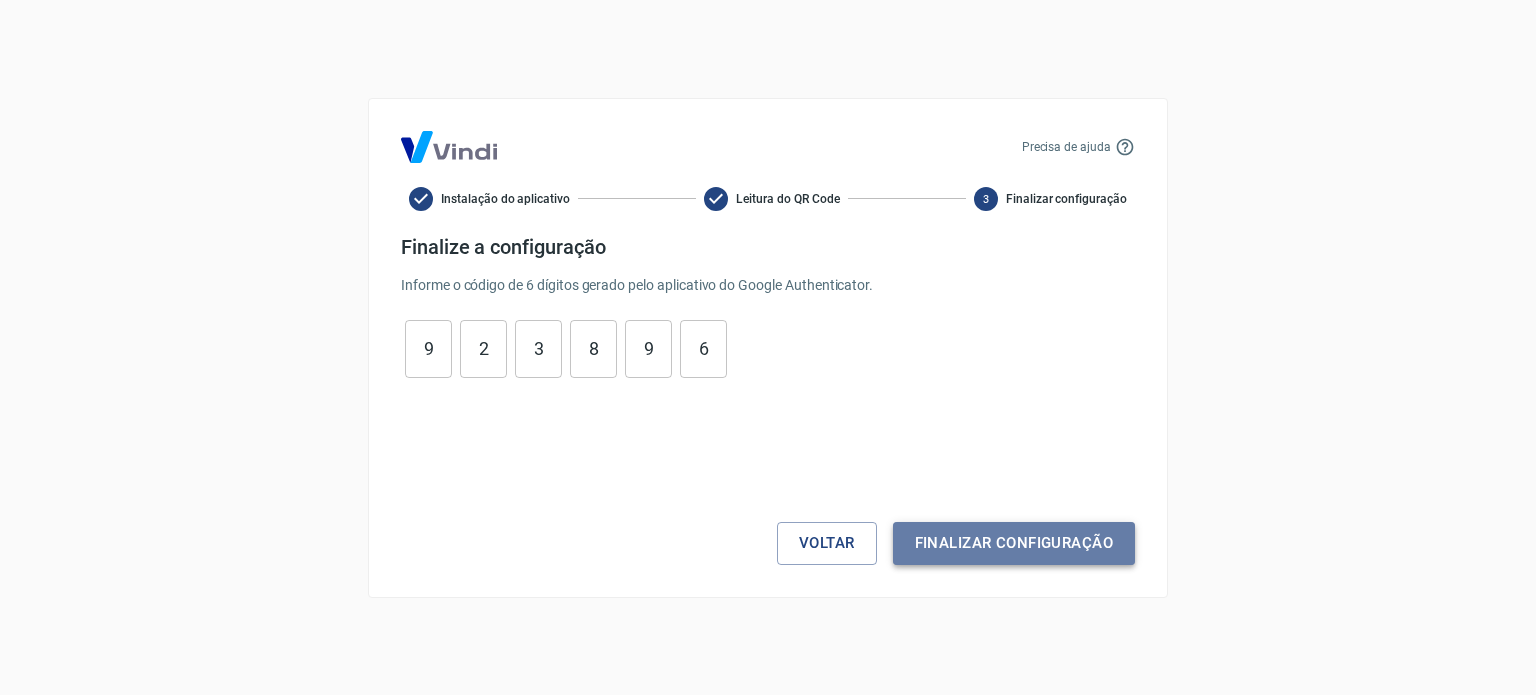 click on "Finalizar configuração" at bounding box center (1014, 543) 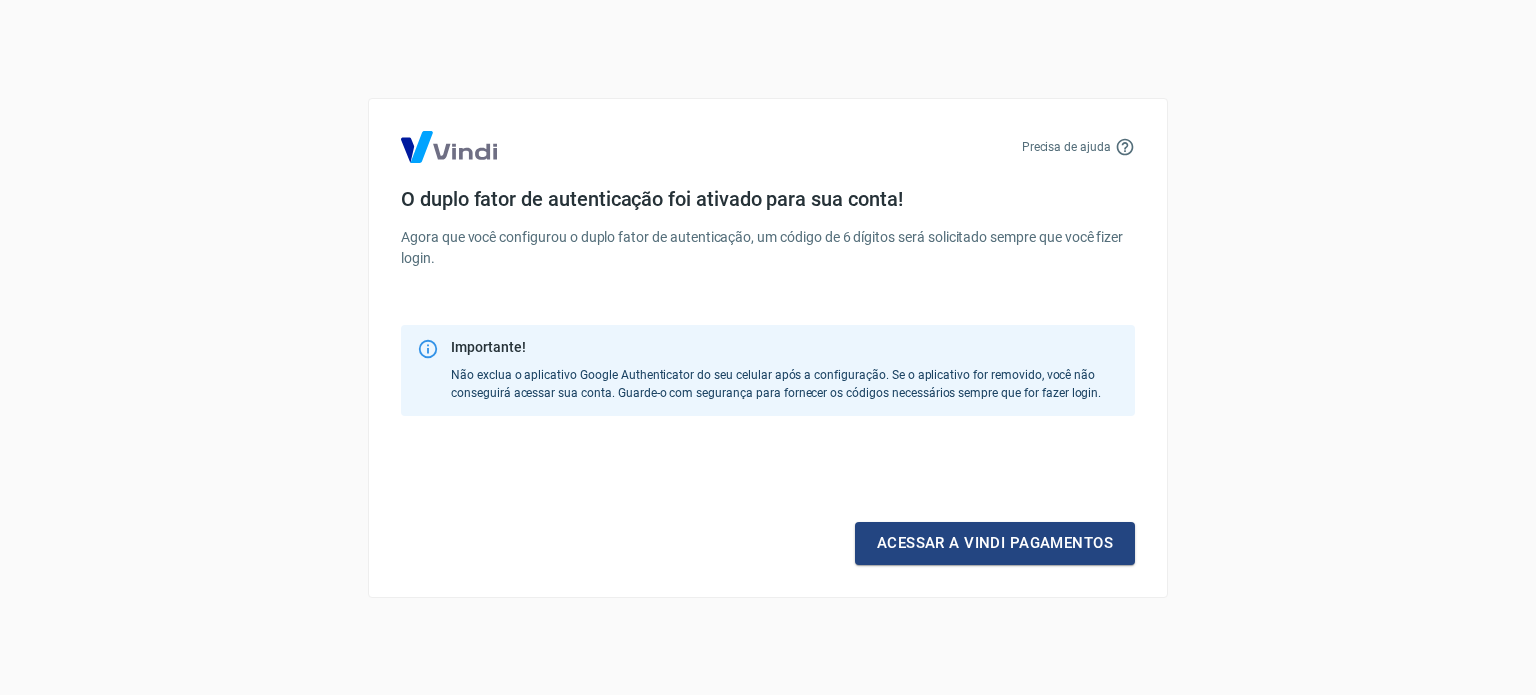 click on "Acessar a Vindi pagamentos" at bounding box center [995, 543] 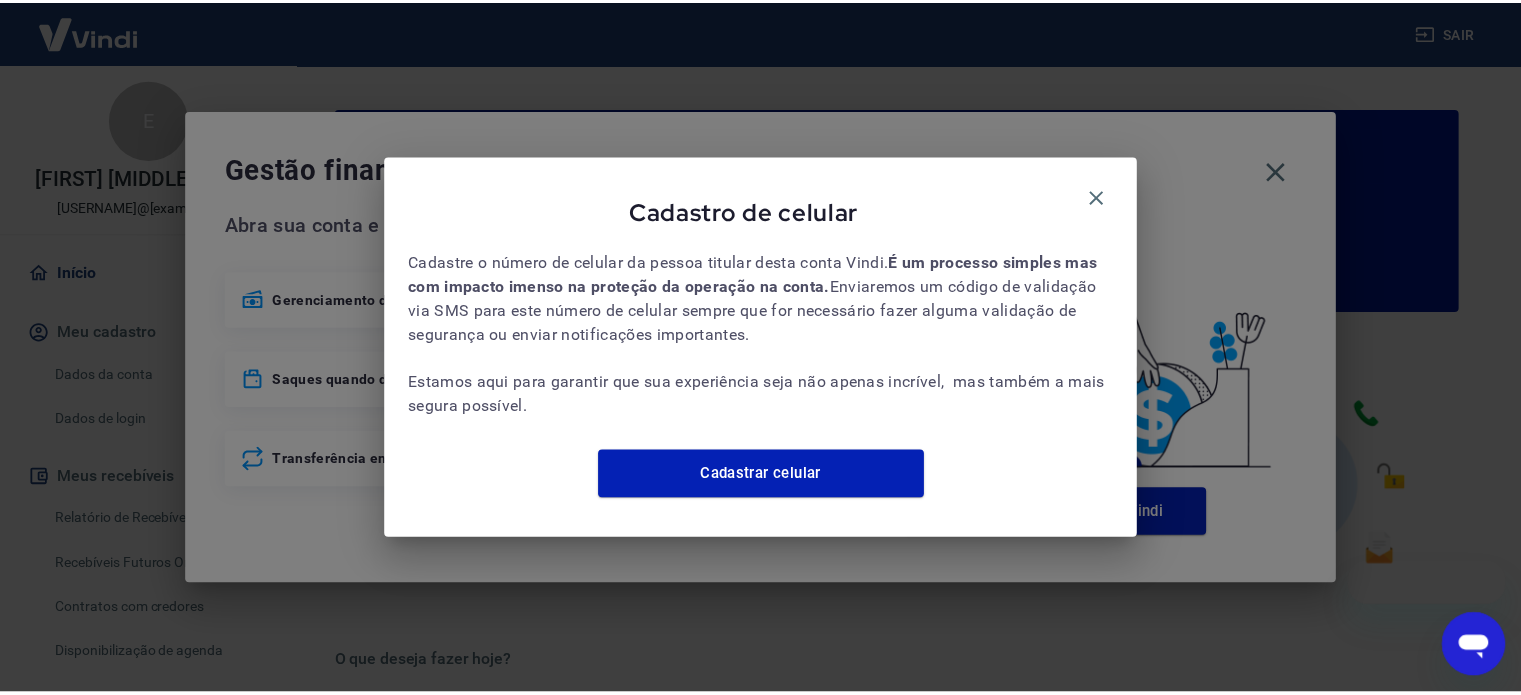 scroll, scrollTop: 0, scrollLeft: 0, axis: both 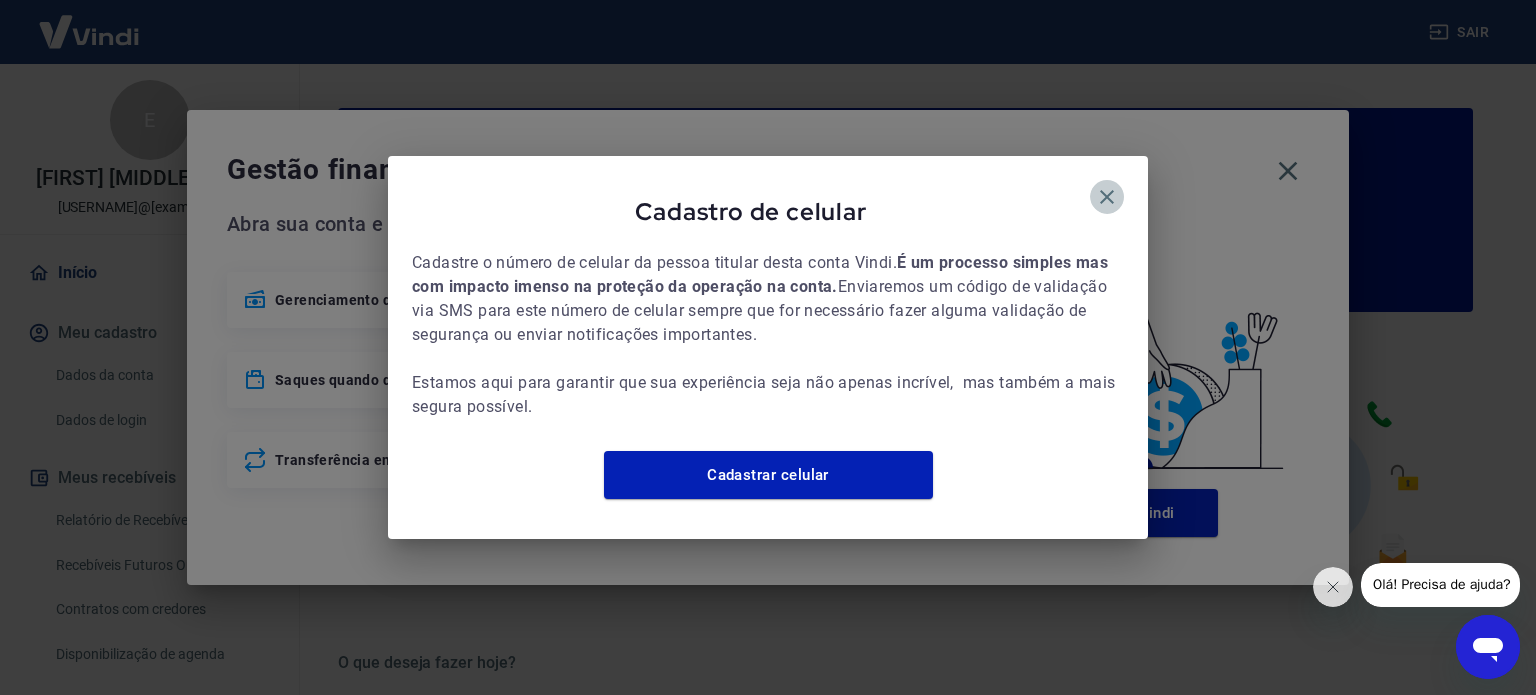 click 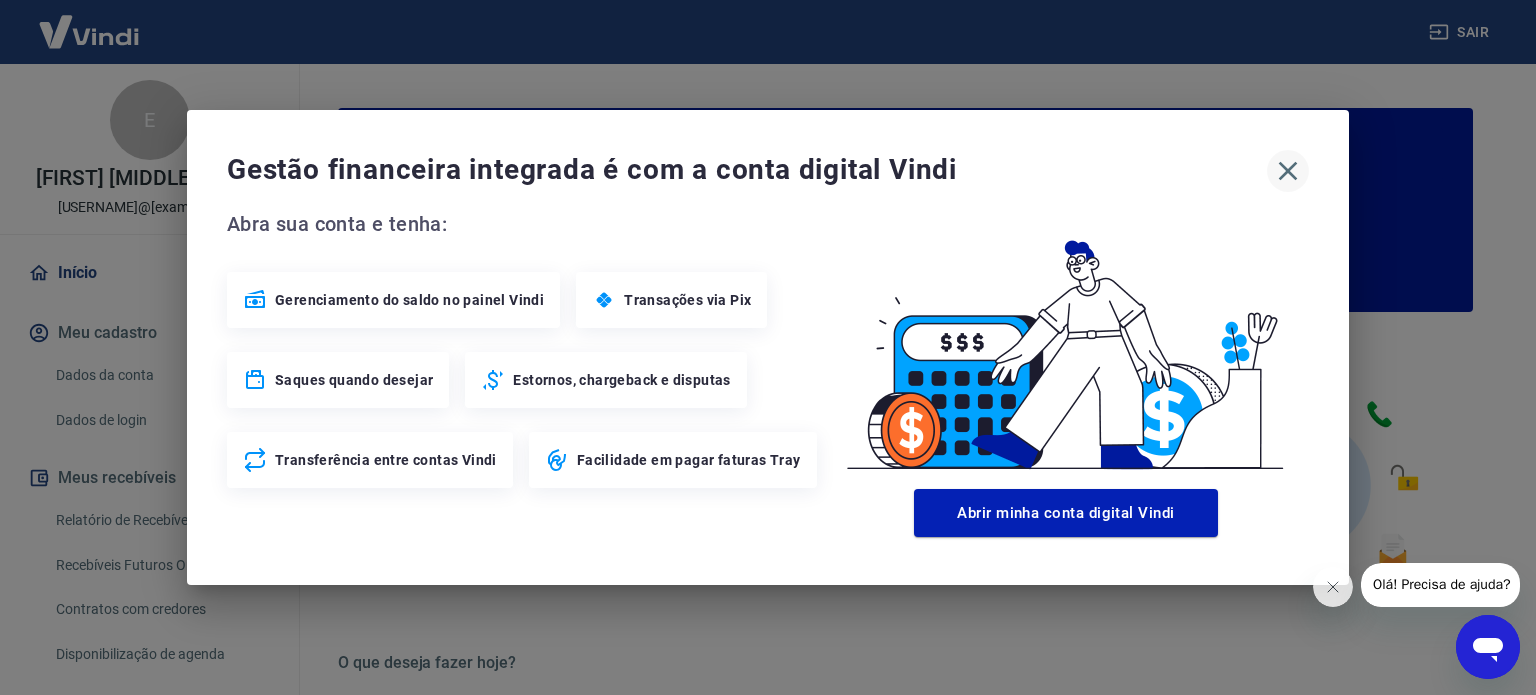 click 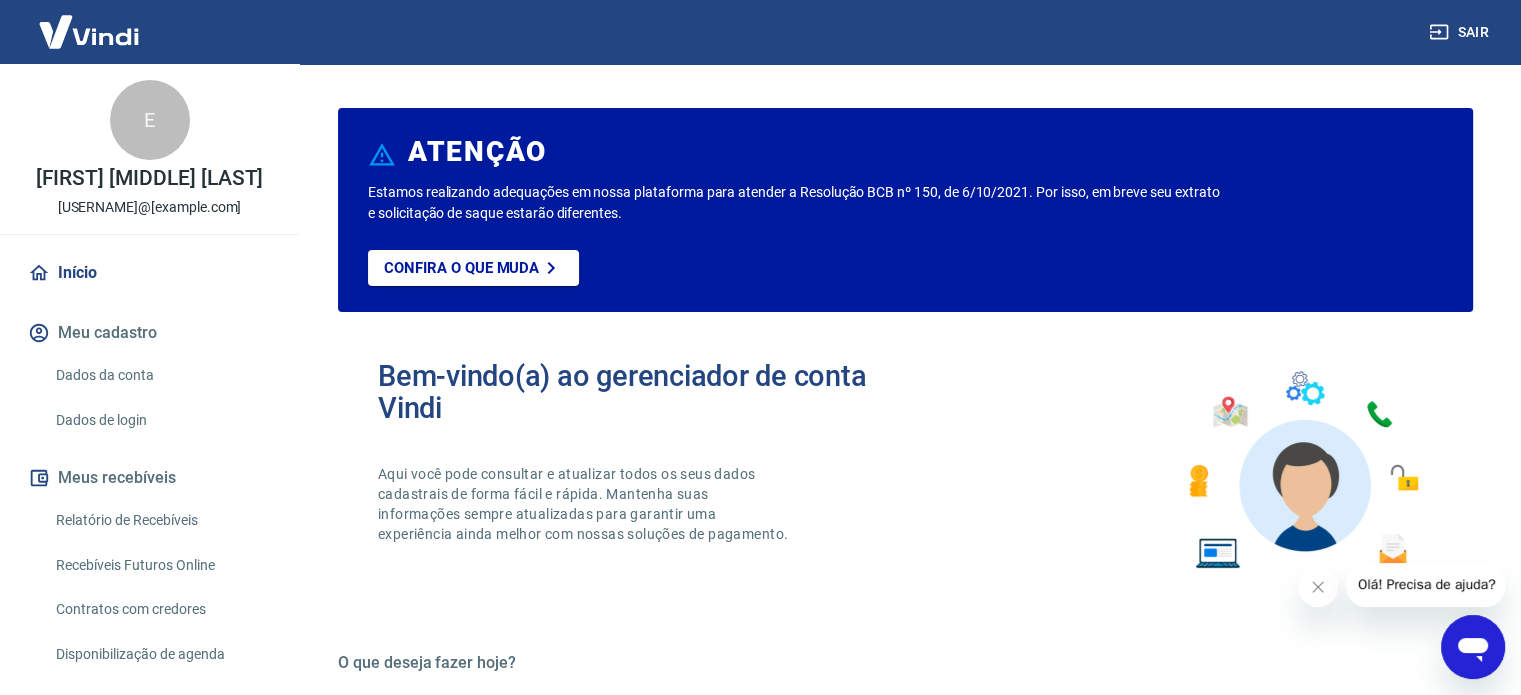 click on "Meu cadastro" at bounding box center [149, 333] 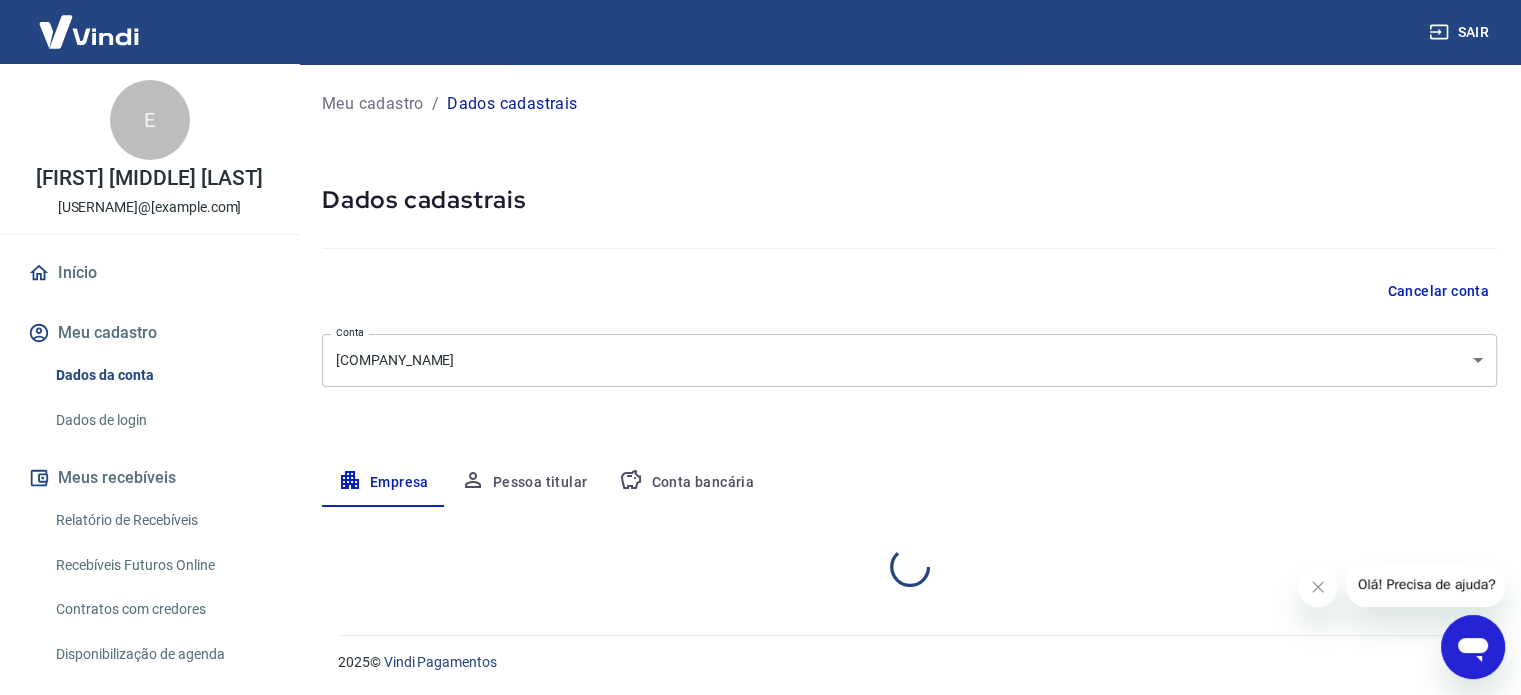 select on "MA" 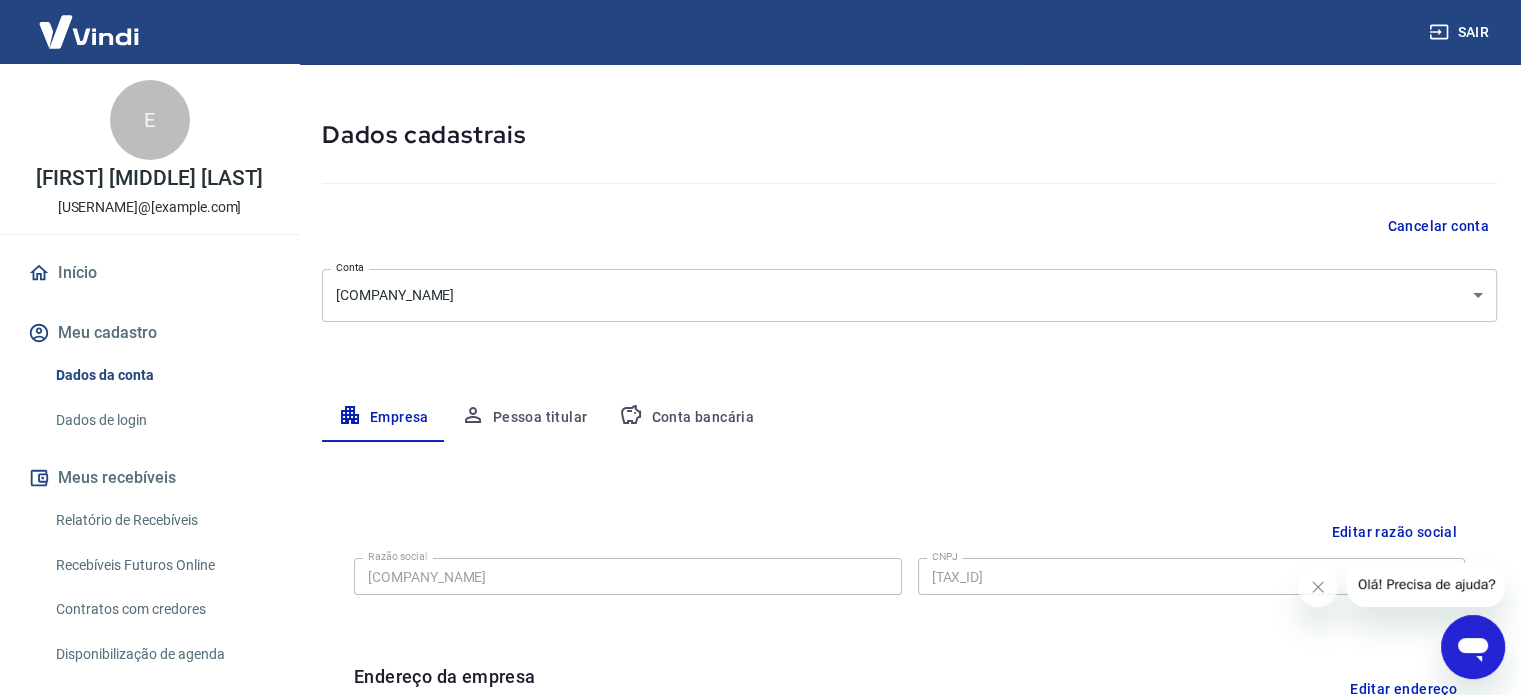 scroll, scrollTop: 100, scrollLeft: 0, axis: vertical 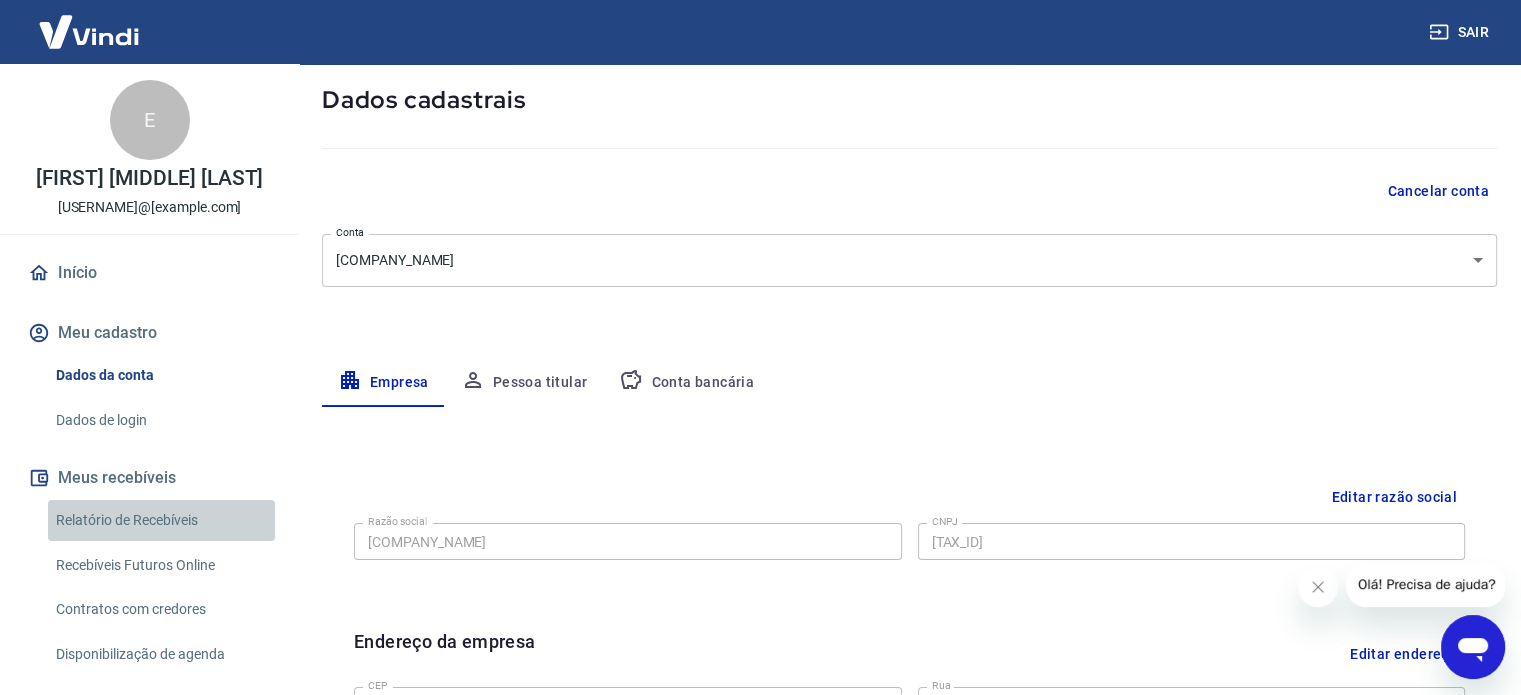 click on "Relatório de Recebíveis" at bounding box center (161, 520) 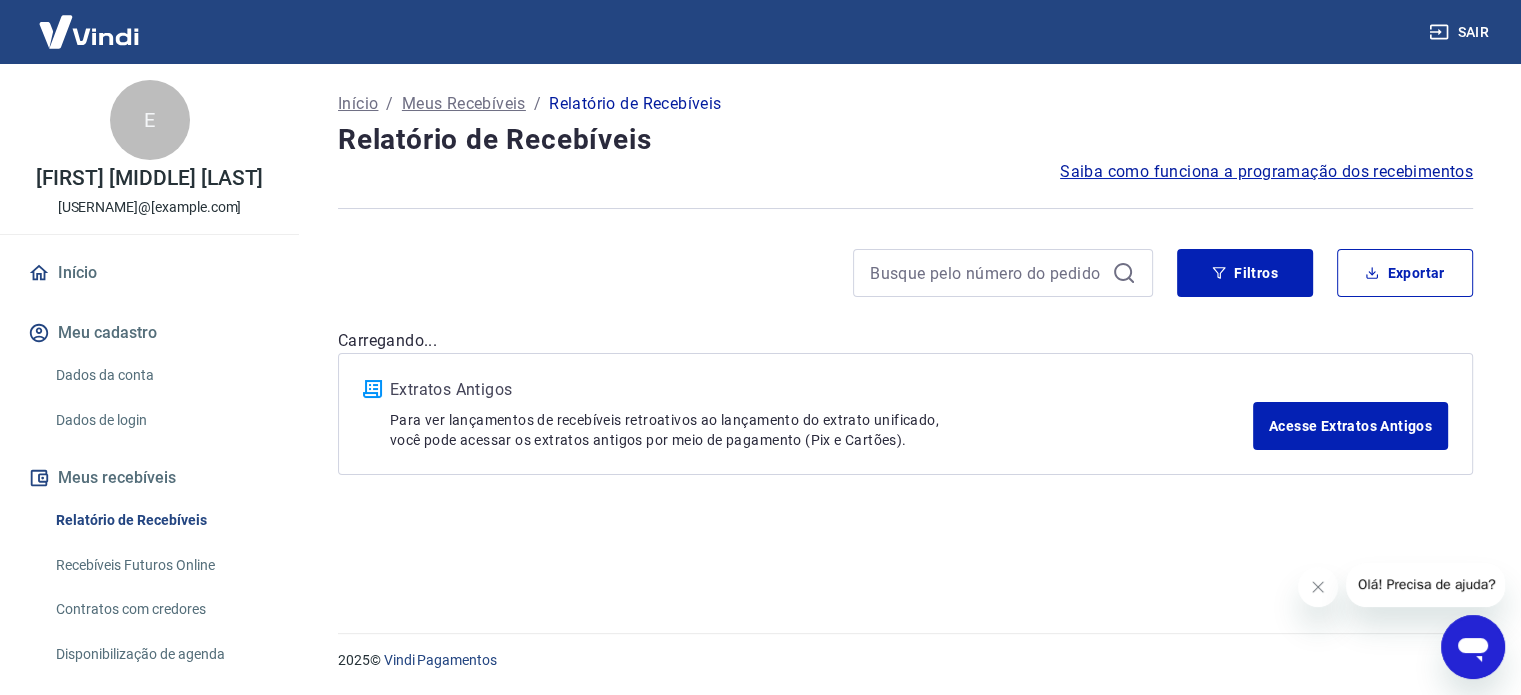 scroll, scrollTop: 0, scrollLeft: 0, axis: both 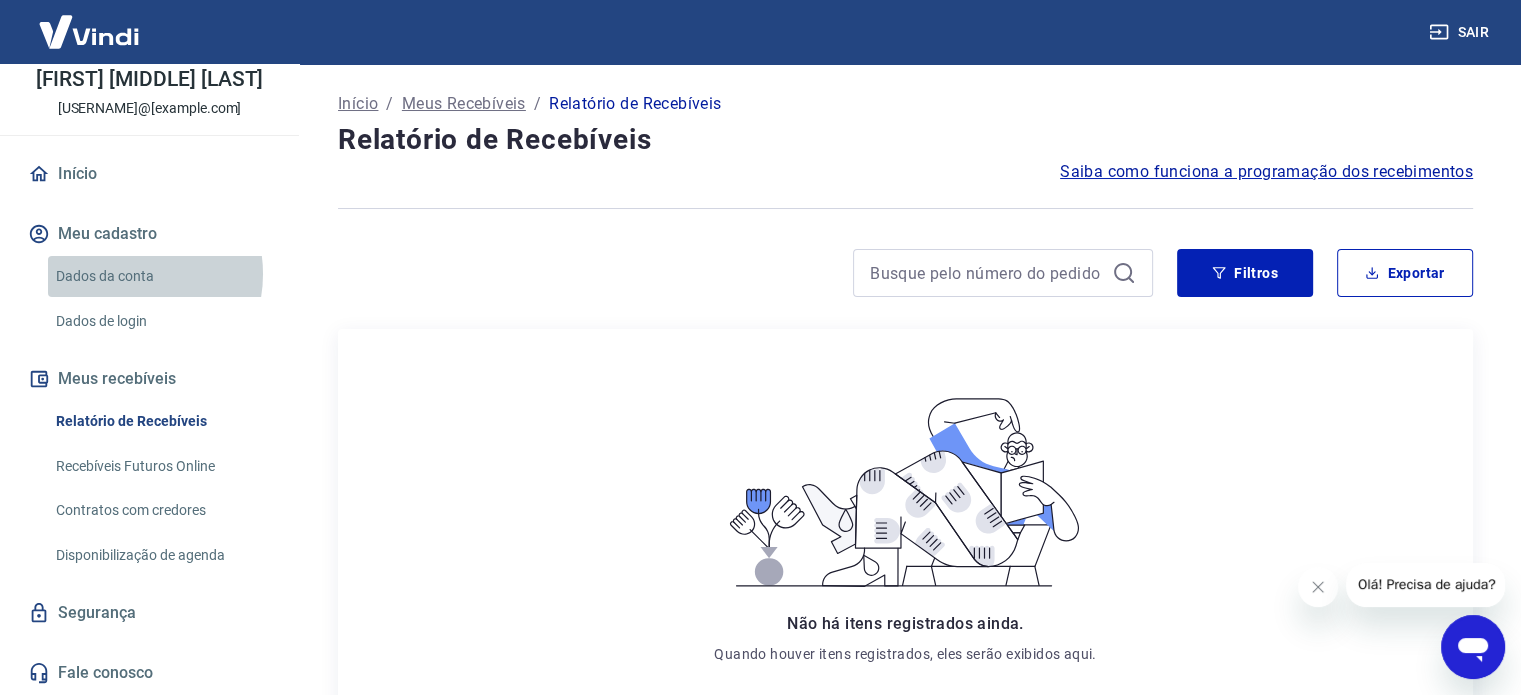 click on "Dados da conta" at bounding box center (161, 276) 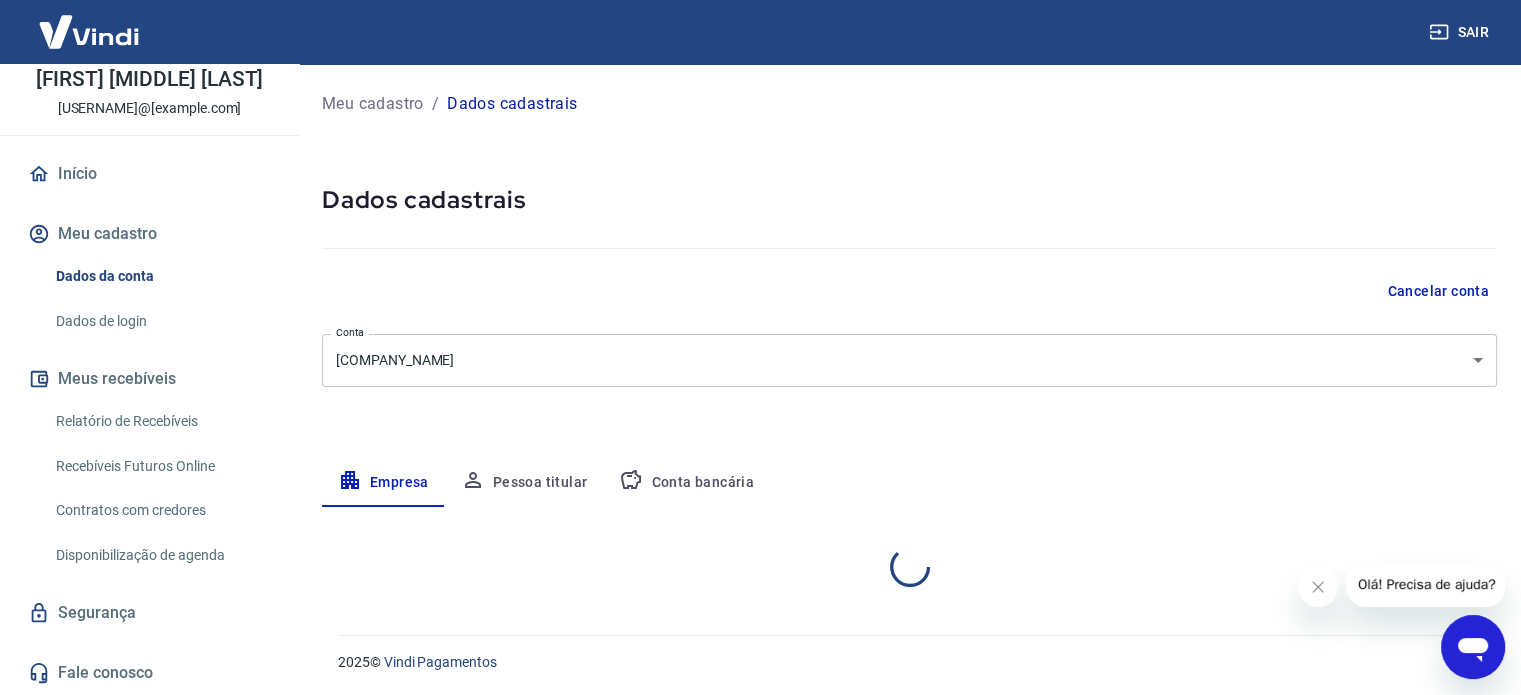 select on "MA" 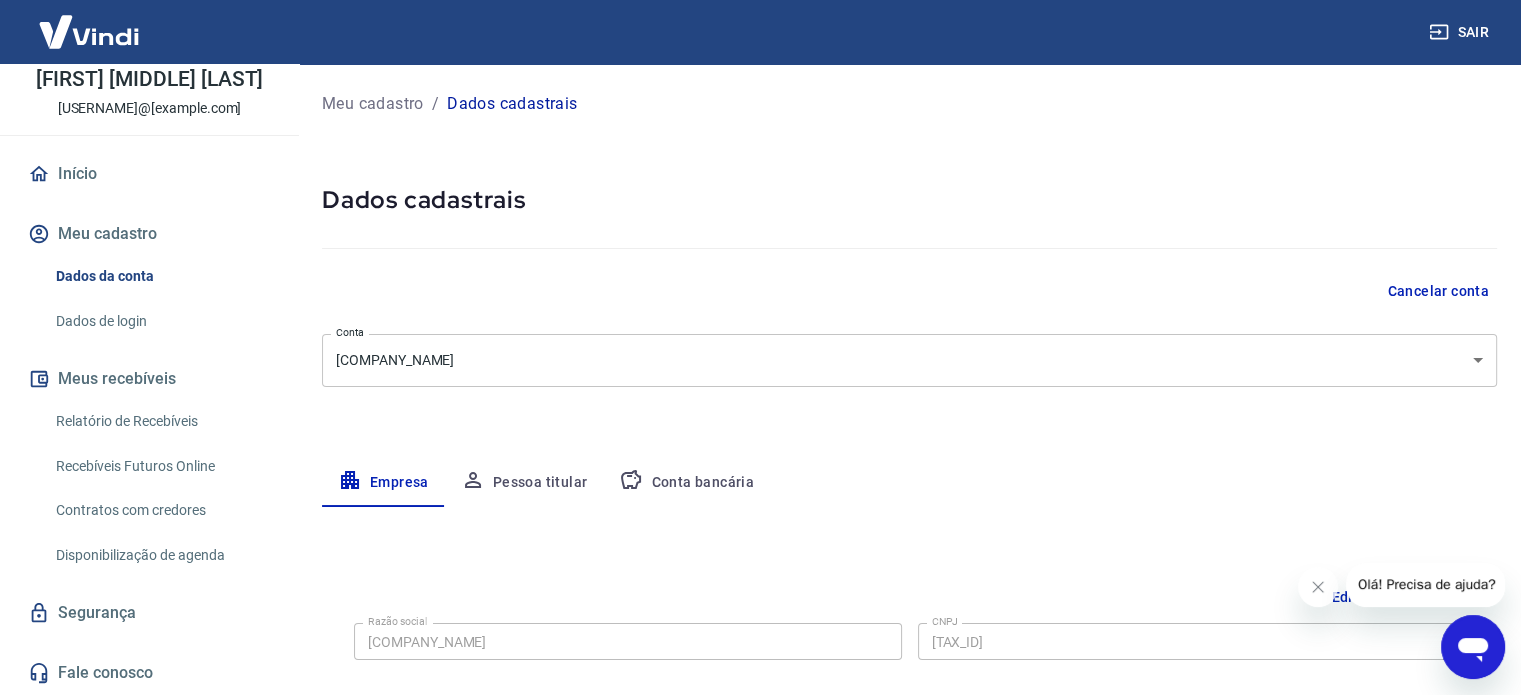 scroll, scrollTop: 120, scrollLeft: 0, axis: vertical 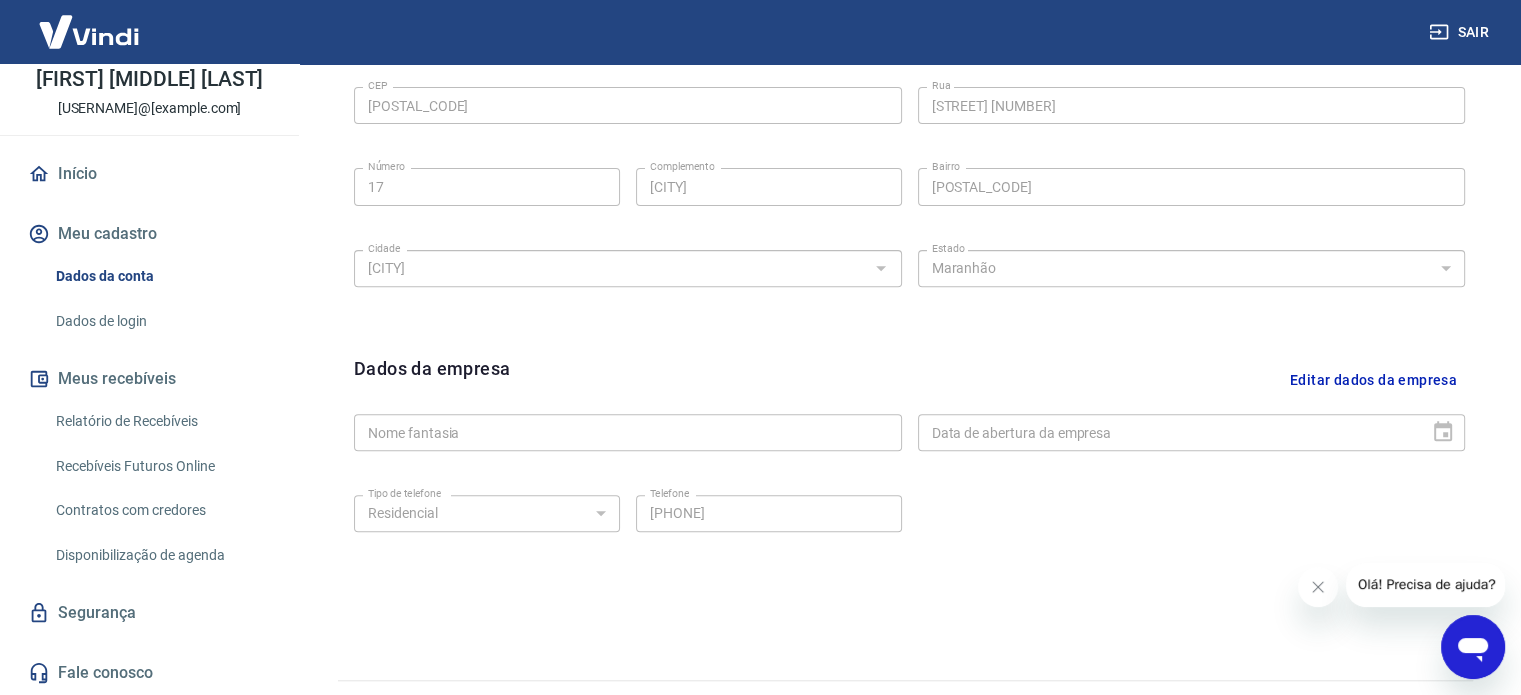 click on "Disponibilização de agenda" at bounding box center (161, 555) 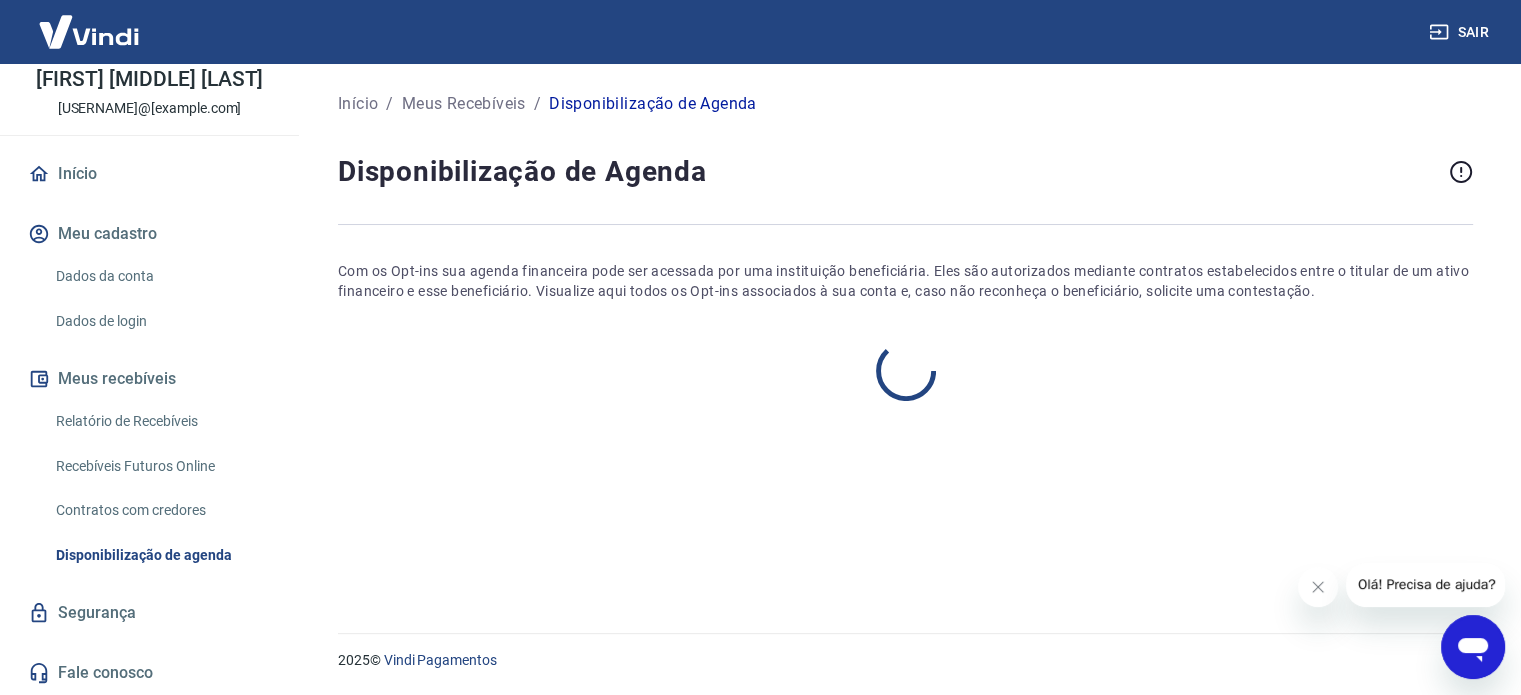 scroll, scrollTop: 0, scrollLeft: 0, axis: both 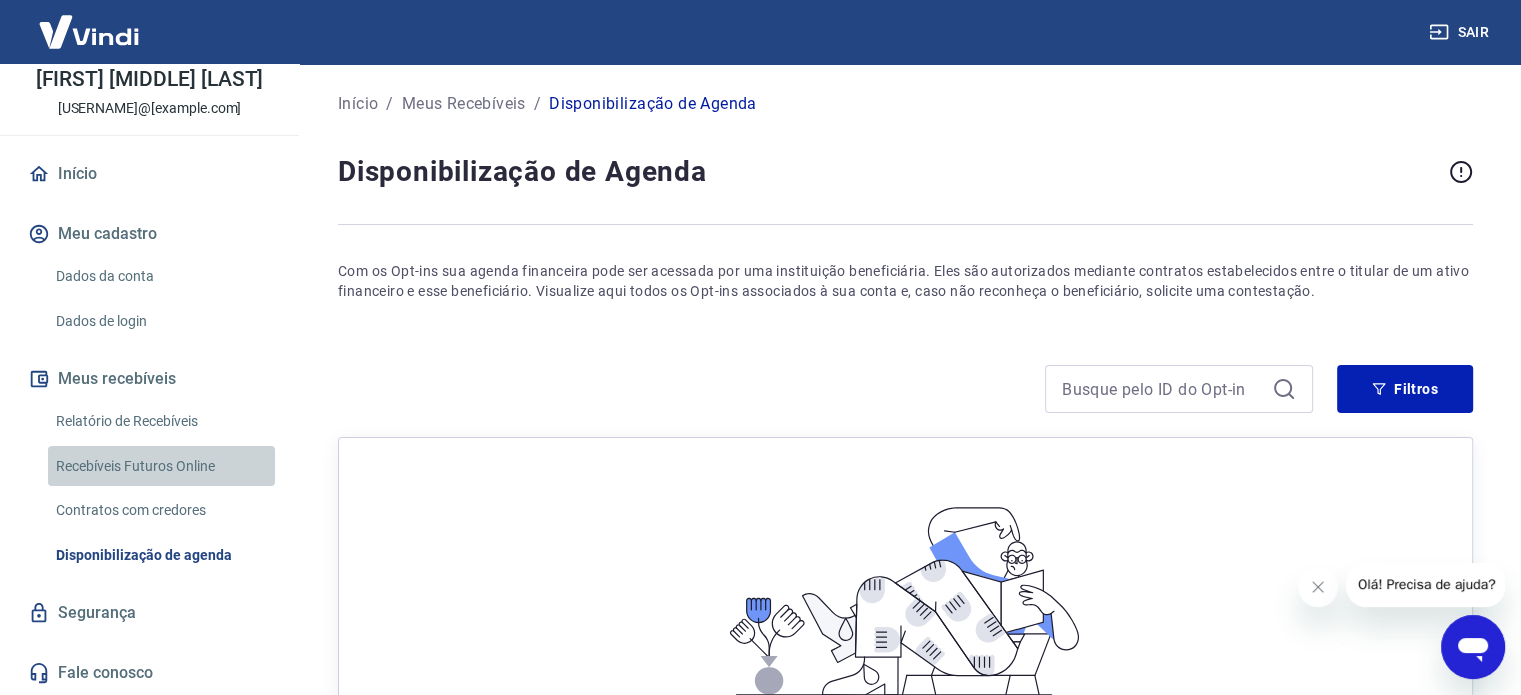 click on "Recebíveis Futuros Online" at bounding box center [161, 466] 